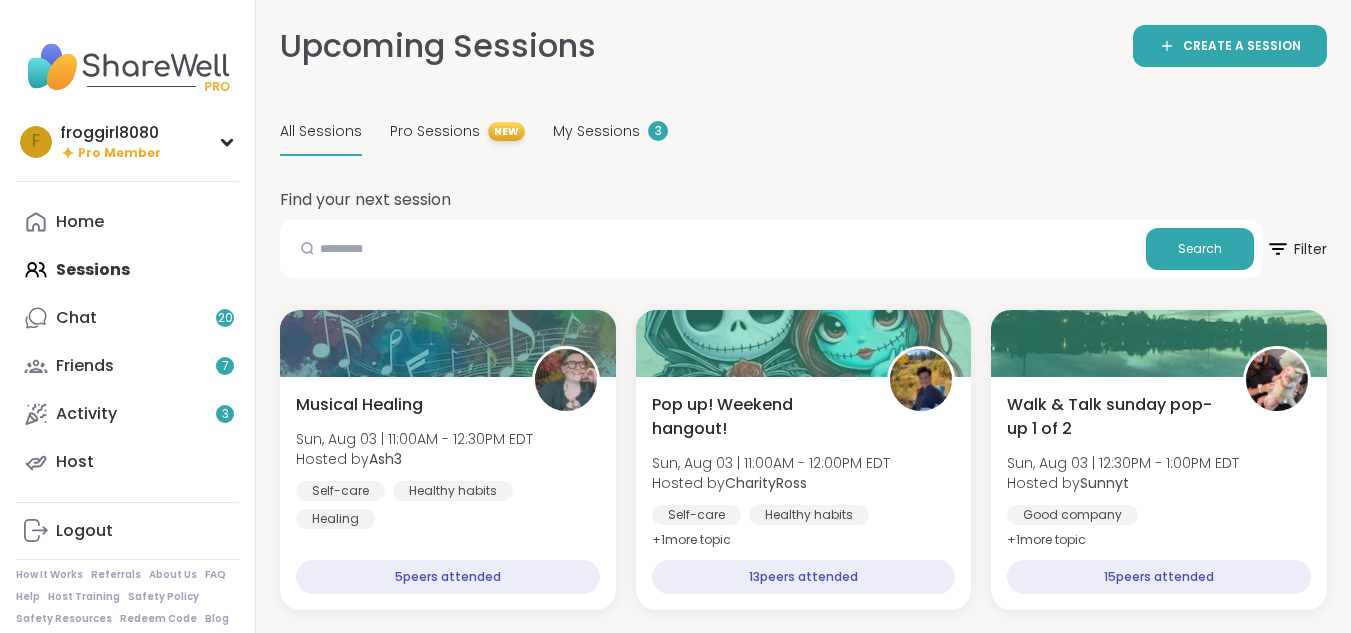 scroll, scrollTop: 0, scrollLeft: 0, axis: both 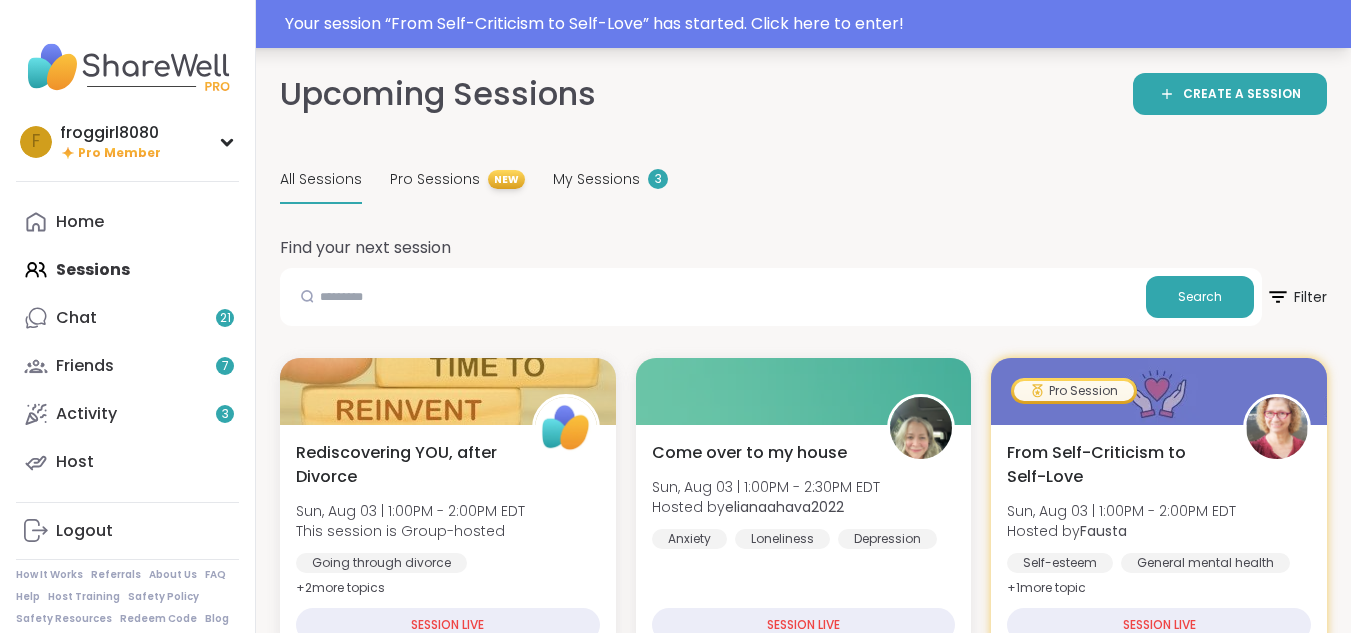 click on "Your session “ From Self-Criticism to Self-Love ” has started. Click here to enter!" at bounding box center [812, 24] 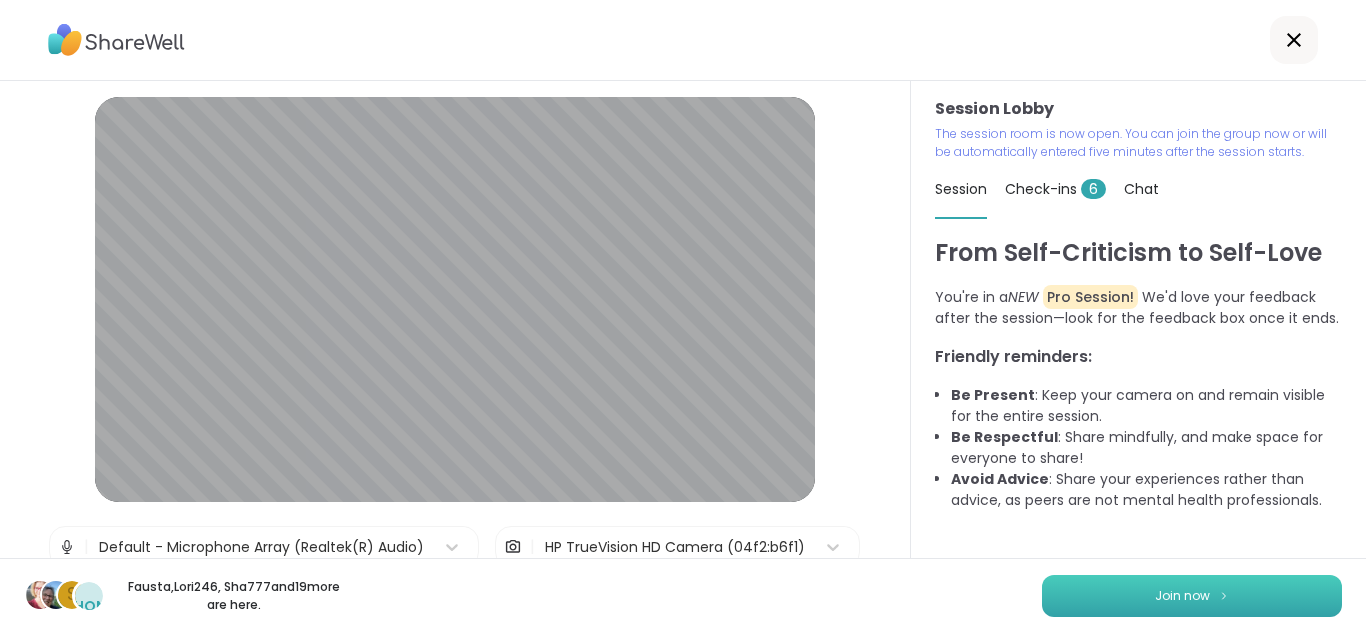 click on "Join now" at bounding box center (1192, 596) 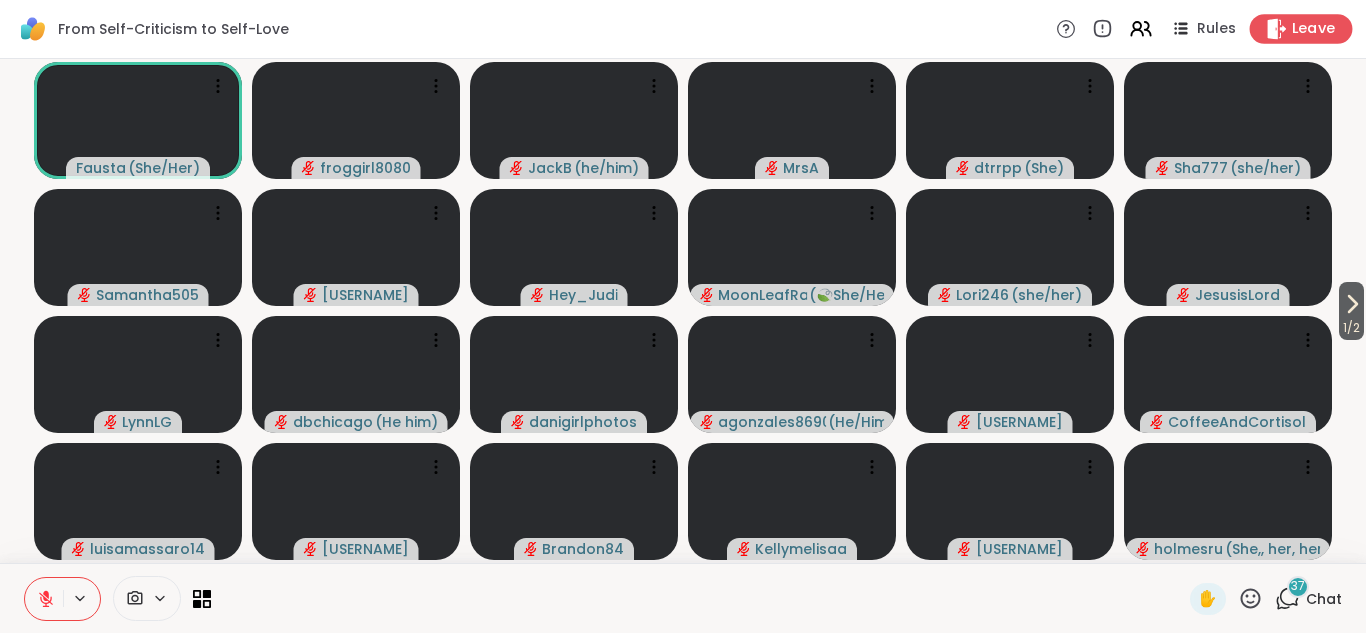 click on "Leave" at bounding box center (1314, 29) 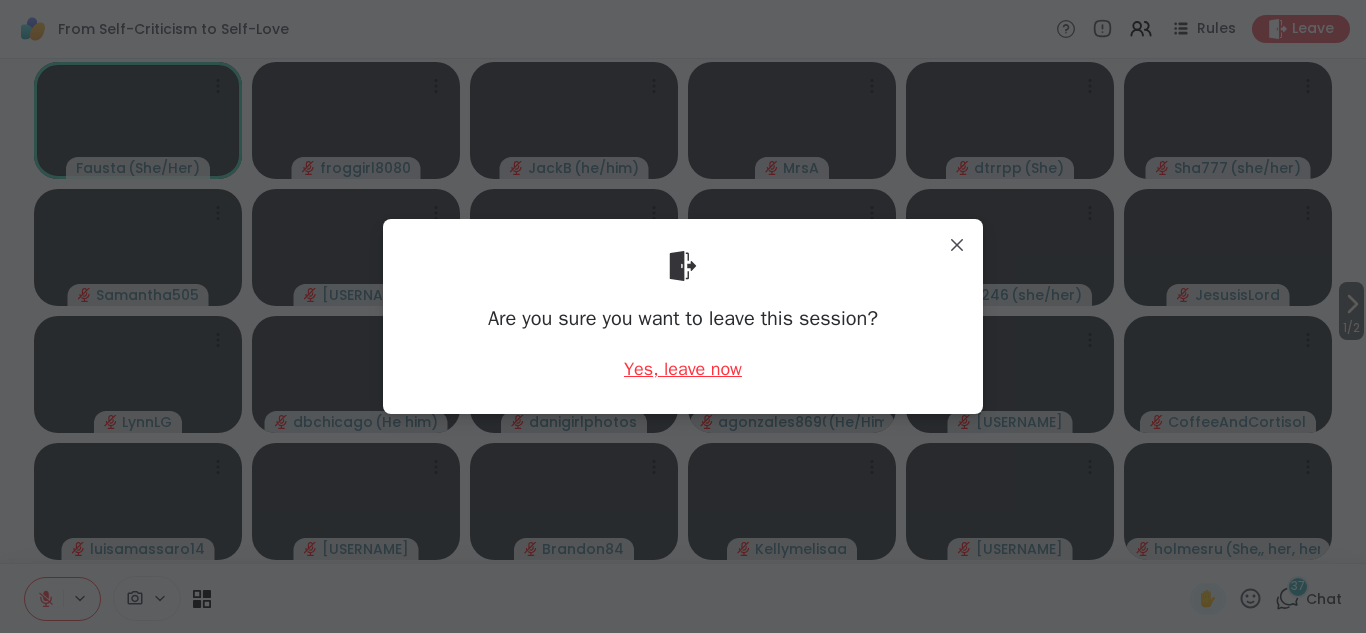 click on "Yes, leave now" at bounding box center (683, 369) 